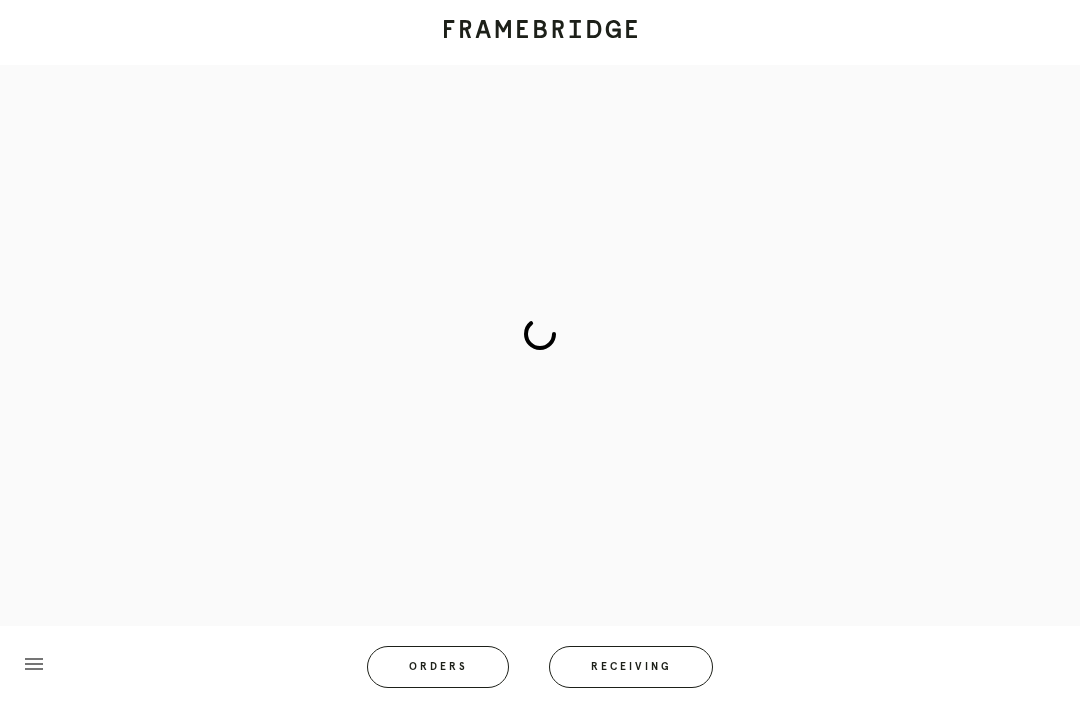 scroll, scrollTop: 83, scrollLeft: 0, axis: vertical 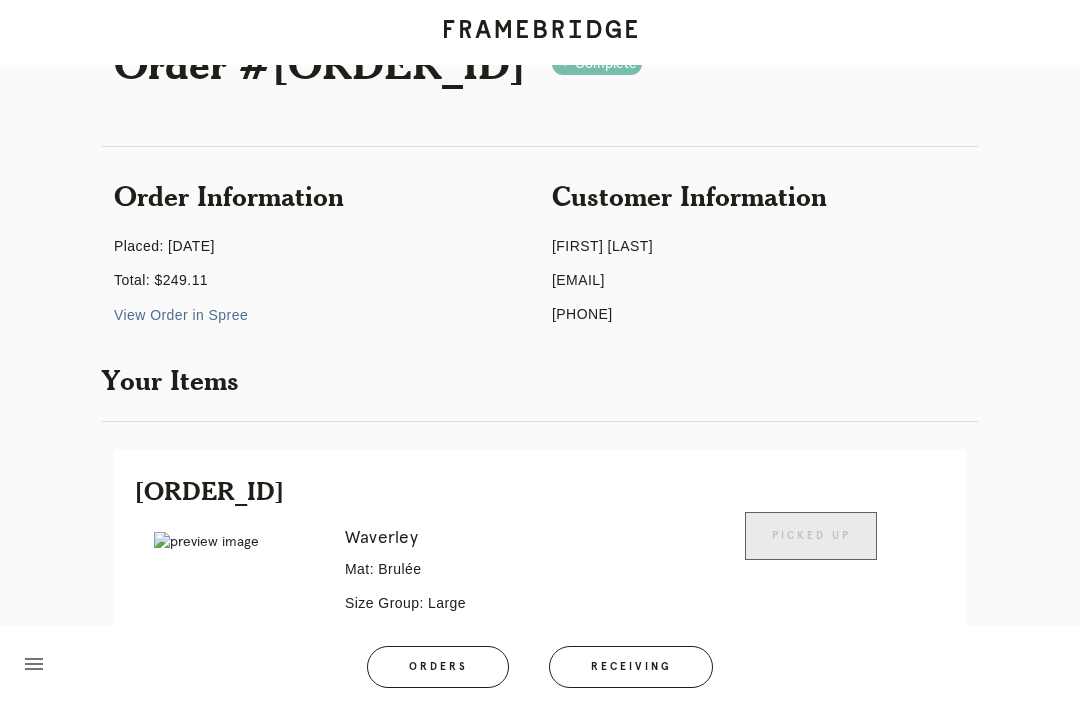 click on "Orders" at bounding box center (438, 667) 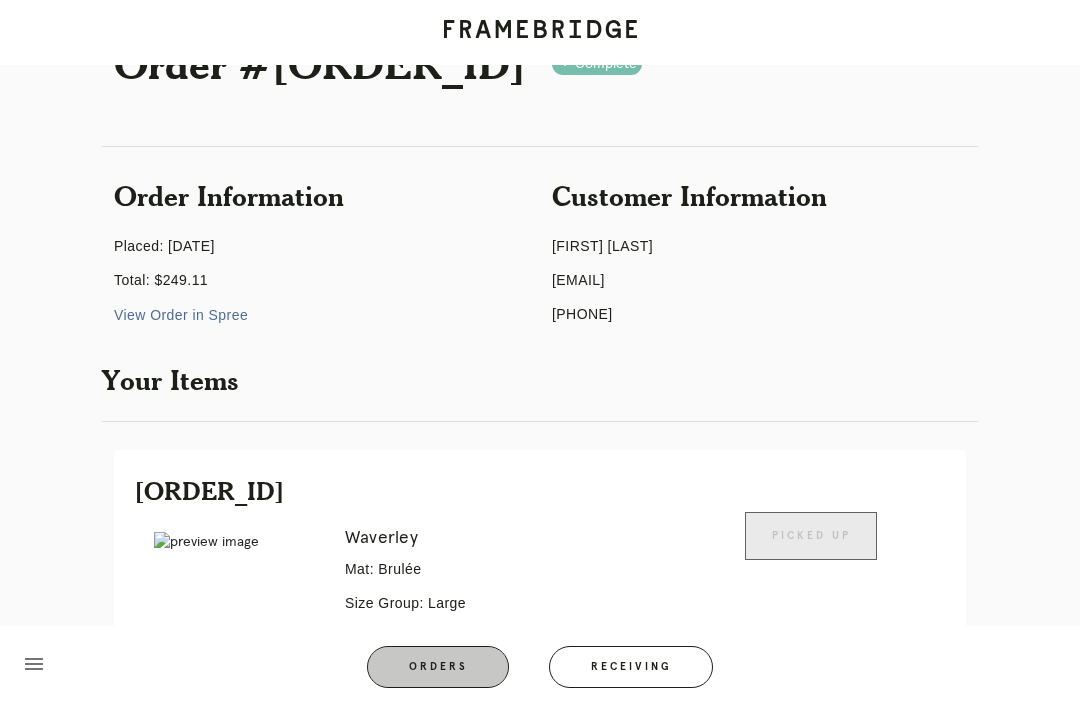 scroll, scrollTop: 64, scrollLeft: 0, axis: vertical 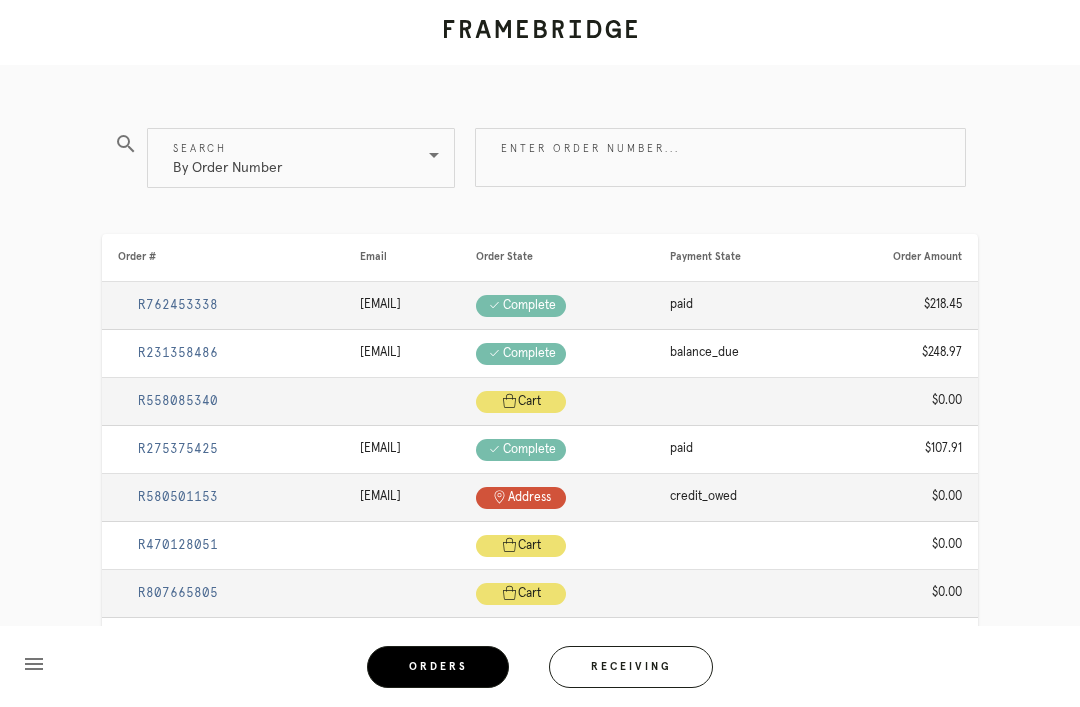 click on "Receiving" at bounding box center (631, 667) 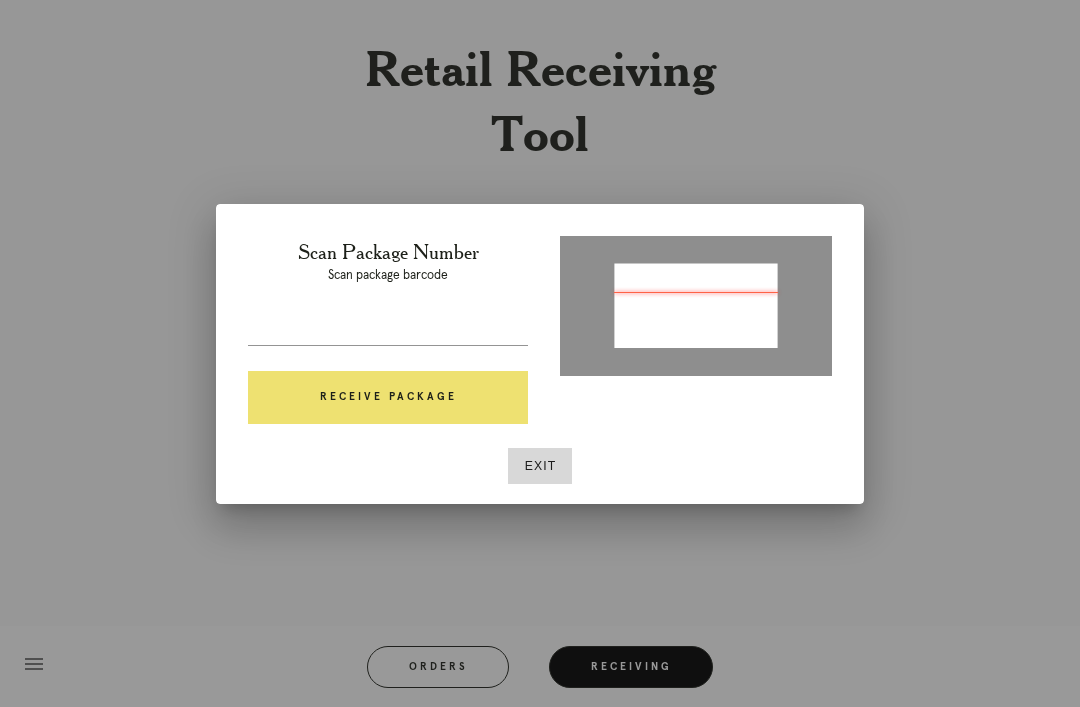 type on "P808817761726897" 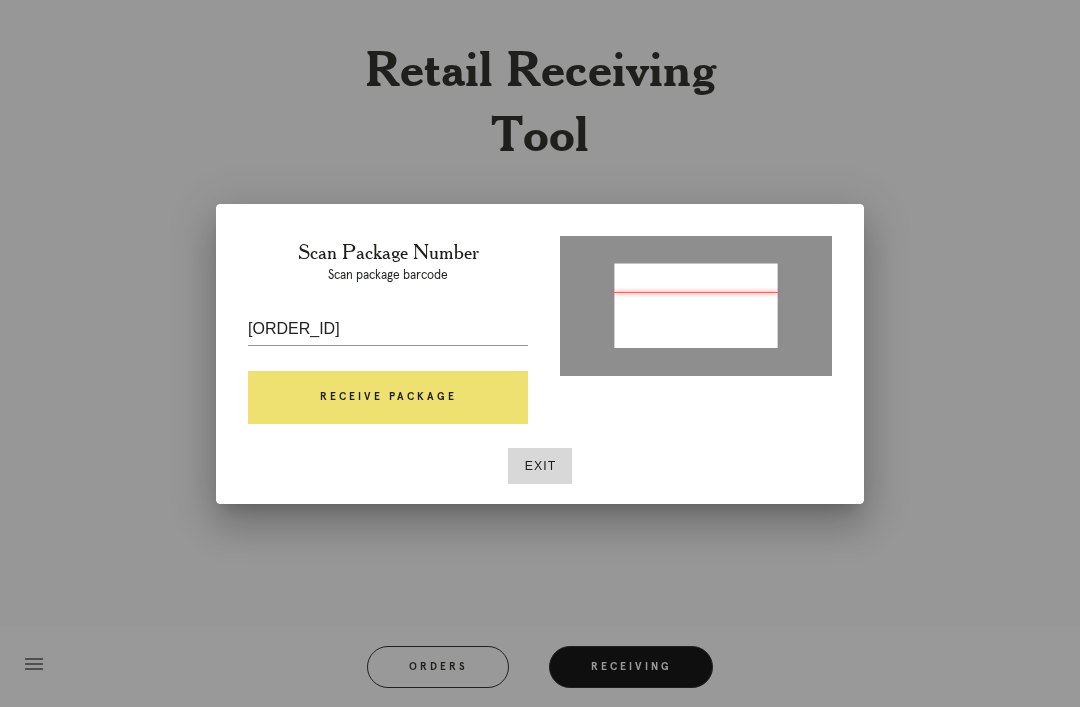 click on "Receive Package" at bounding box center [388, 398] 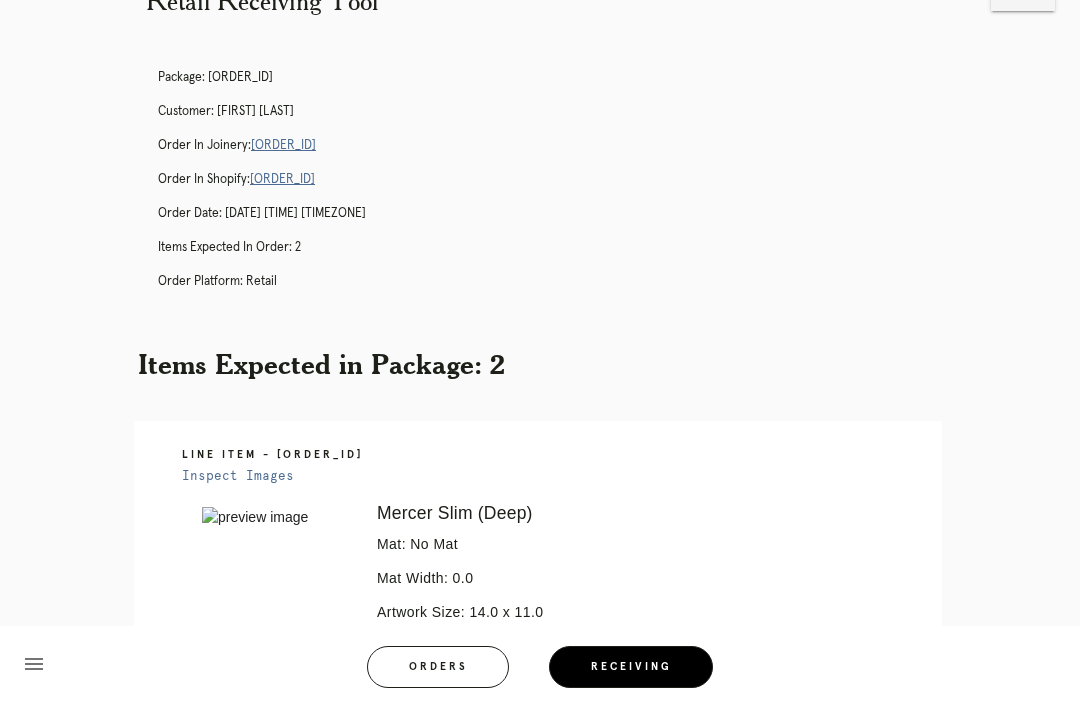 click on "R309394182" at bounding box center [283, 145] 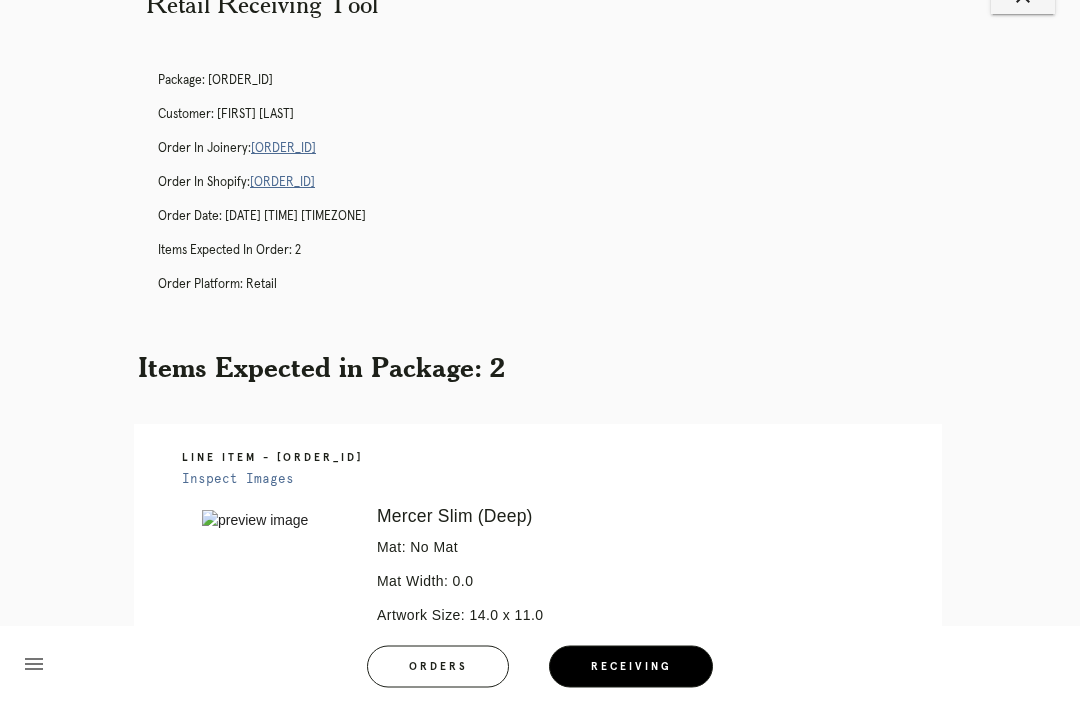 scroll, scrollTop: 41, scrollLeft: 0, axis: vertical 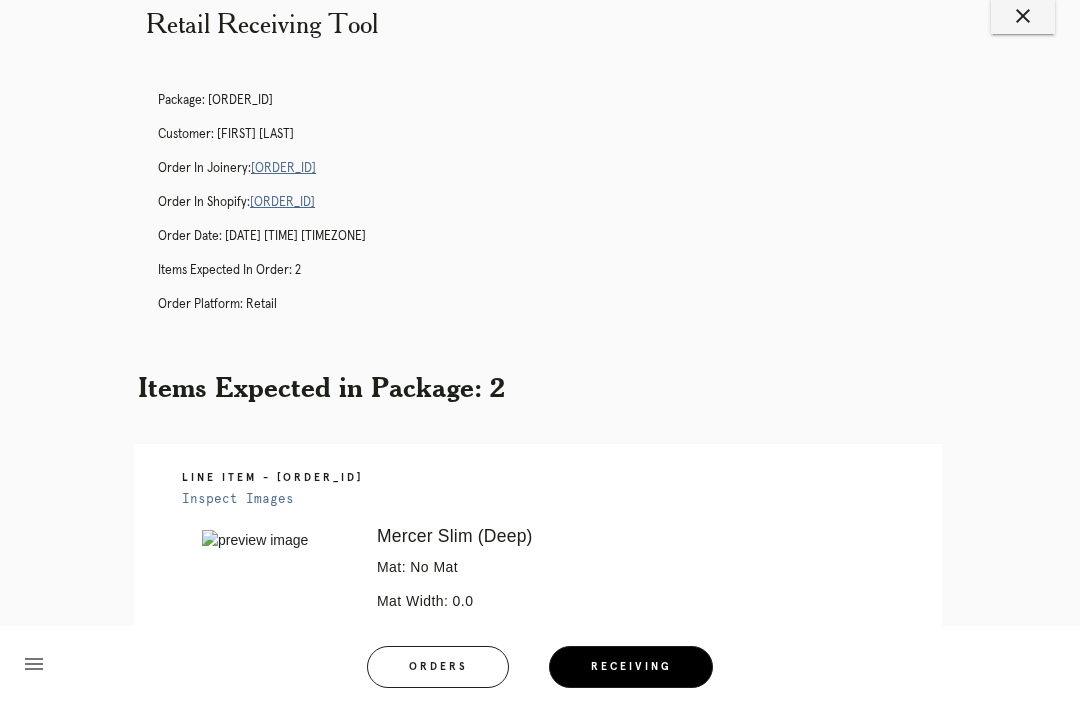 click on "R309394182" at bounding box center (283, 168) 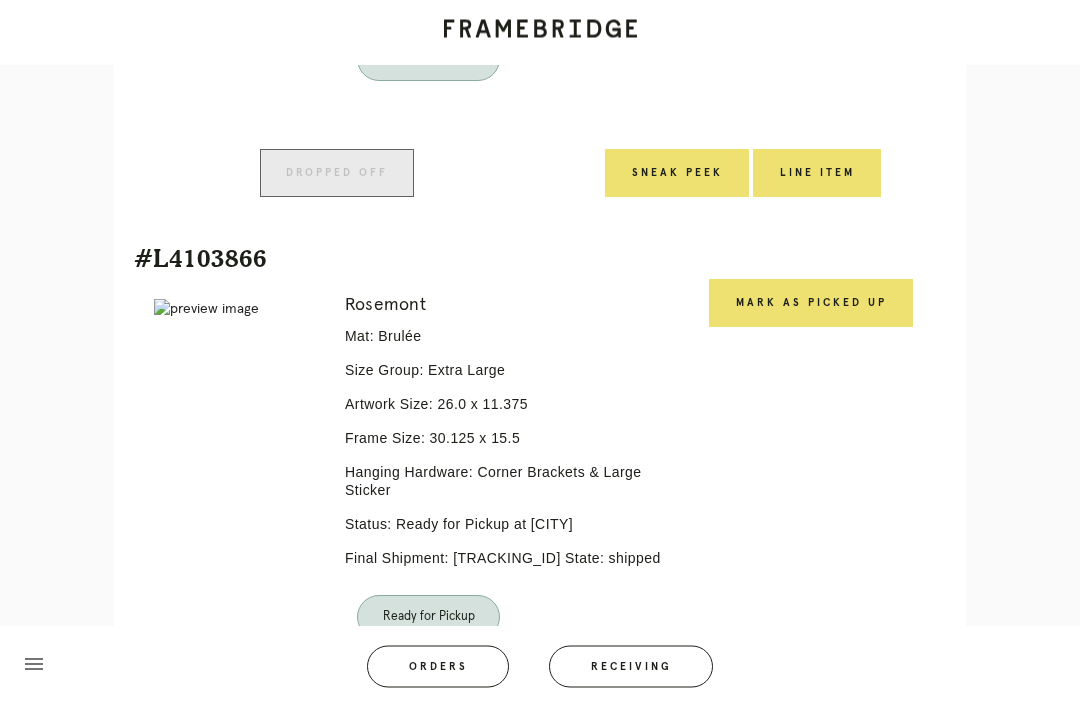 click on "Mark as Picked Up" at bounding box center [811, 304] 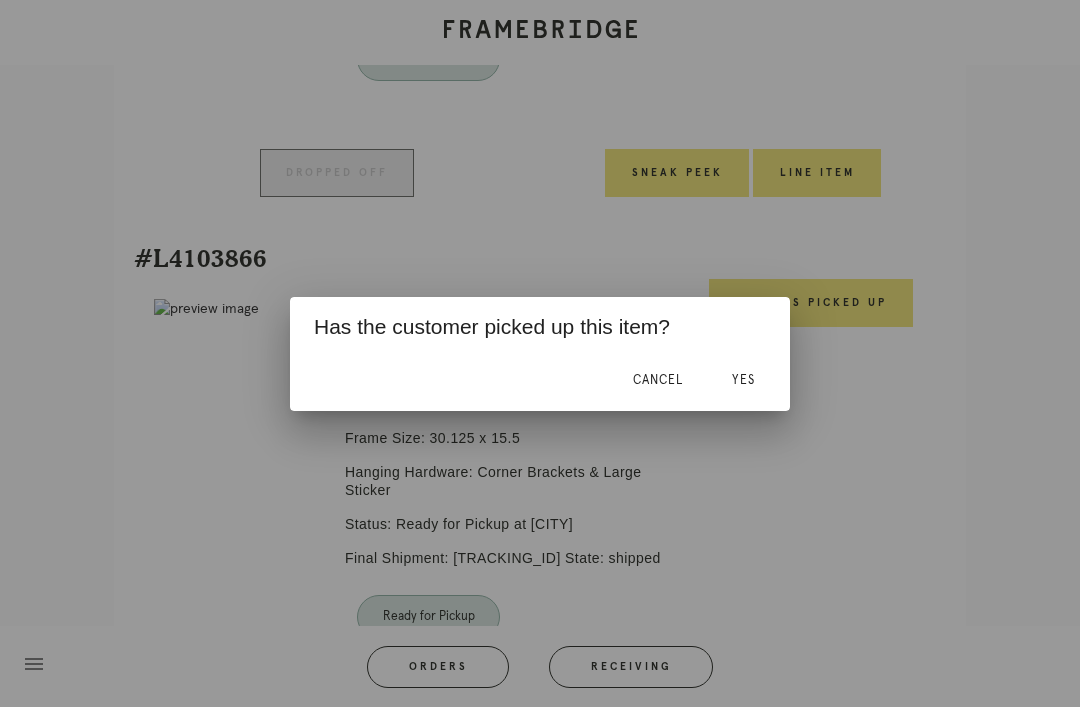 click on "Yes" at bounding box center [743, 380] 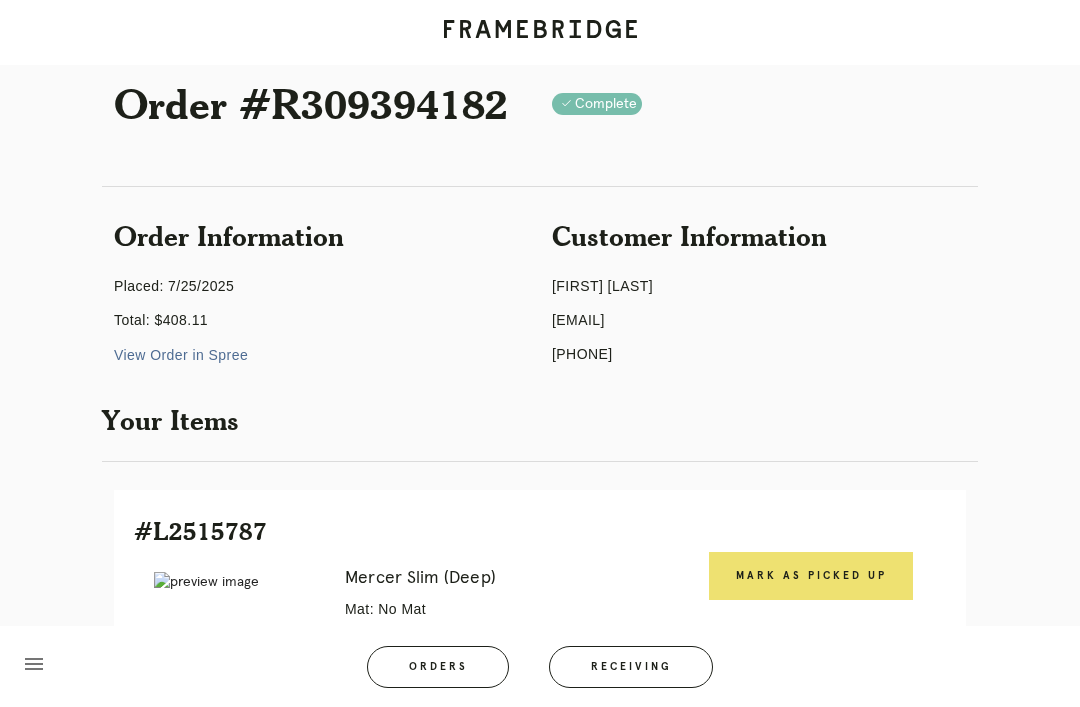 scroll, scrollTop: 0, scrollLeft: 0, axis: both 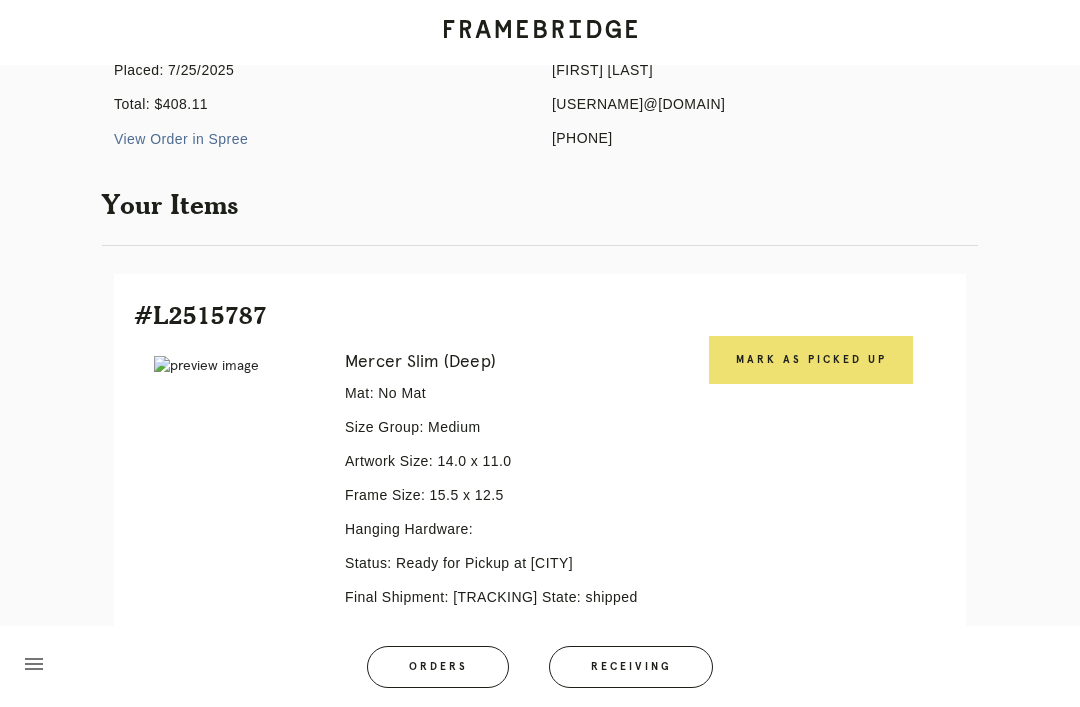 click on "Mark as Picked Up" at bounding box center (811, 360) 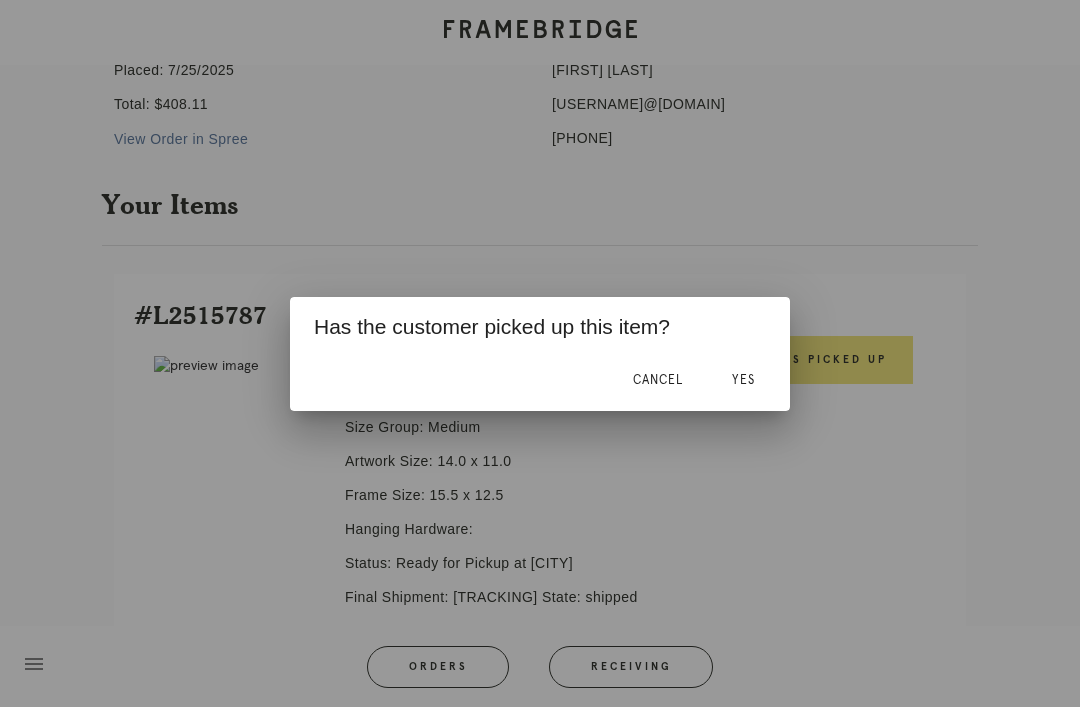 click on "Yes" at bounding box center (743, 380) 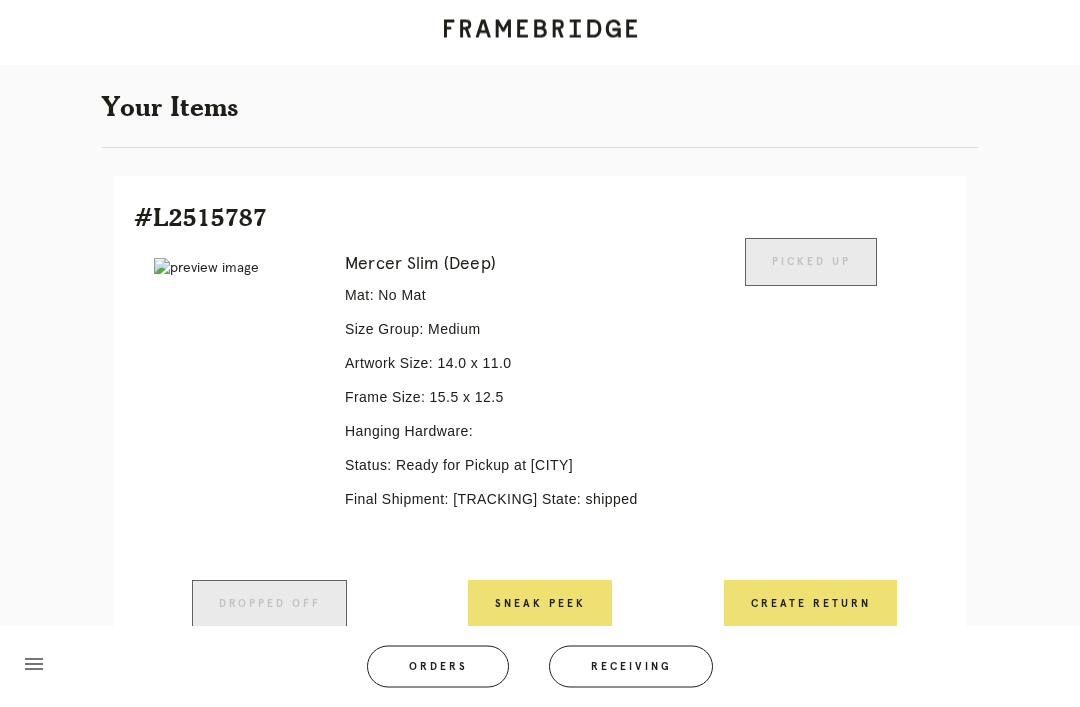 scroll, scrollTop: 388, scrollLeft: 0, axis: vertical 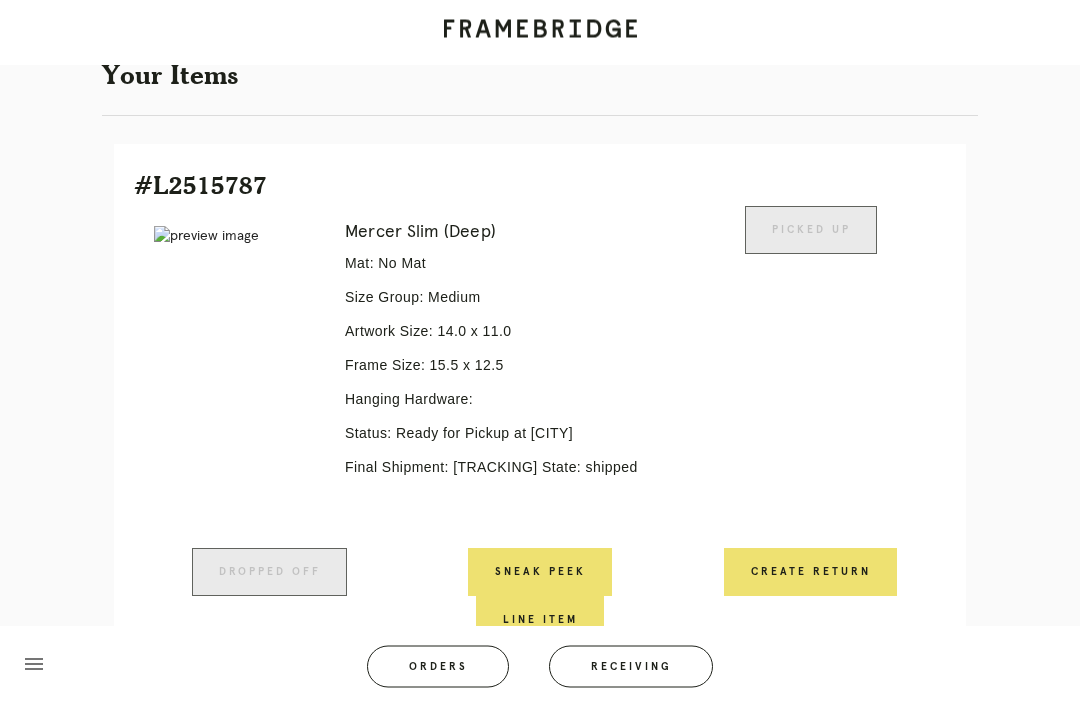 click on "Create Return" at bounding box center (810, 573) 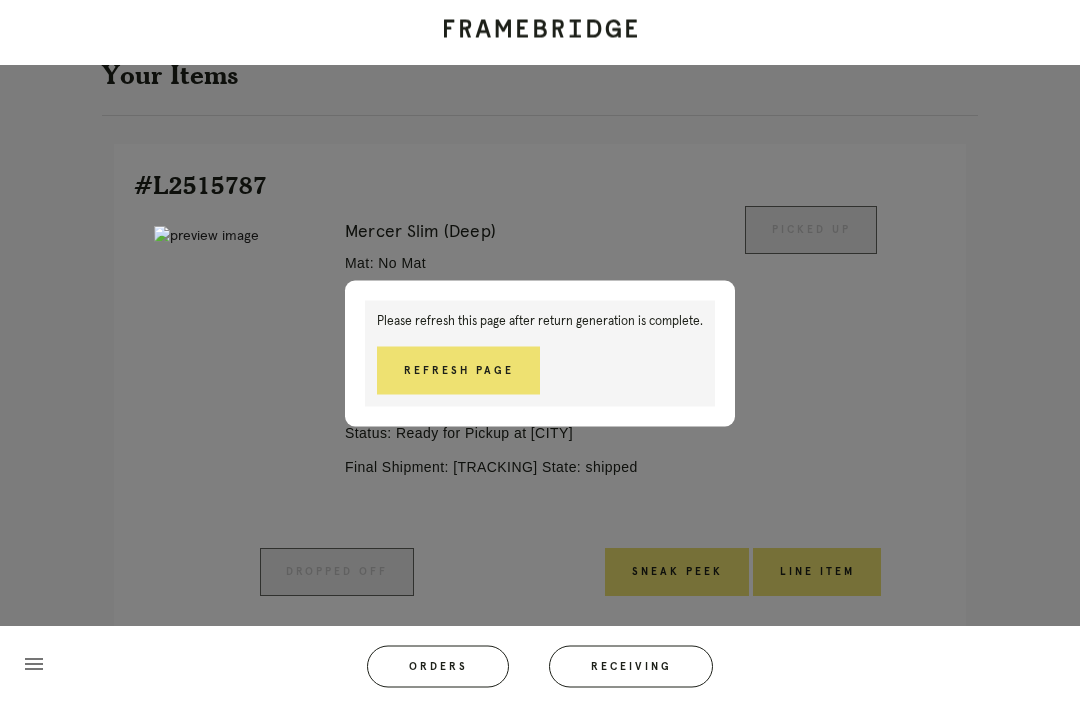 scroll, scrollTop: 421, scrollLeft: 0, axis: vertical 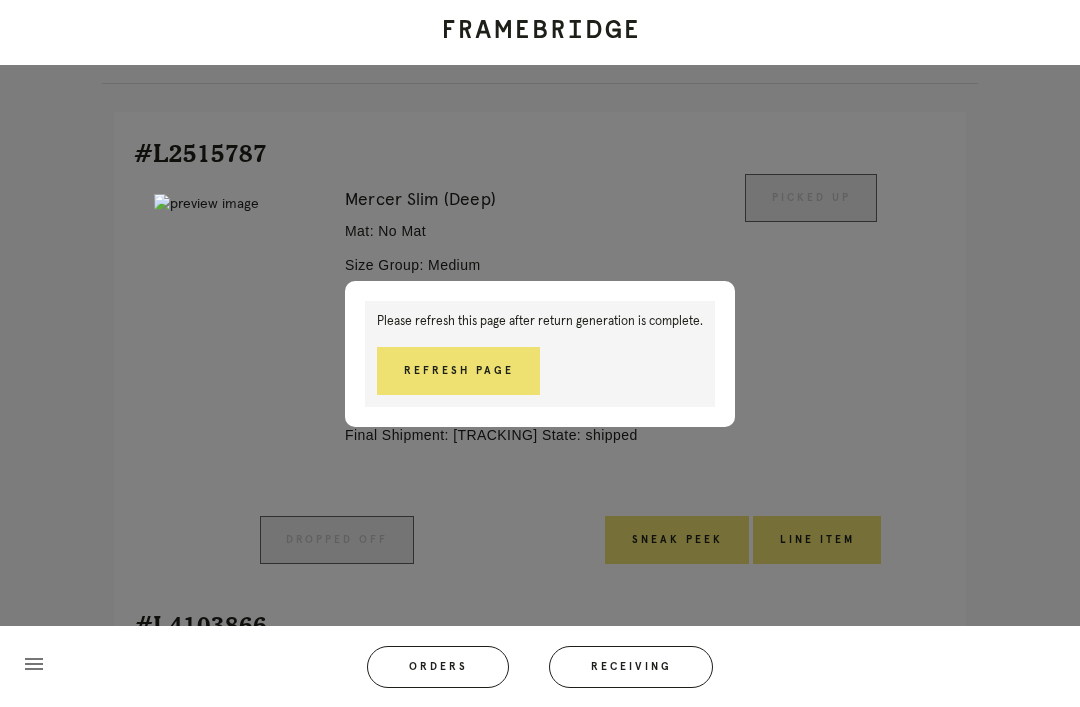 click on "Refresh Page" at bounding box center [458, 371] 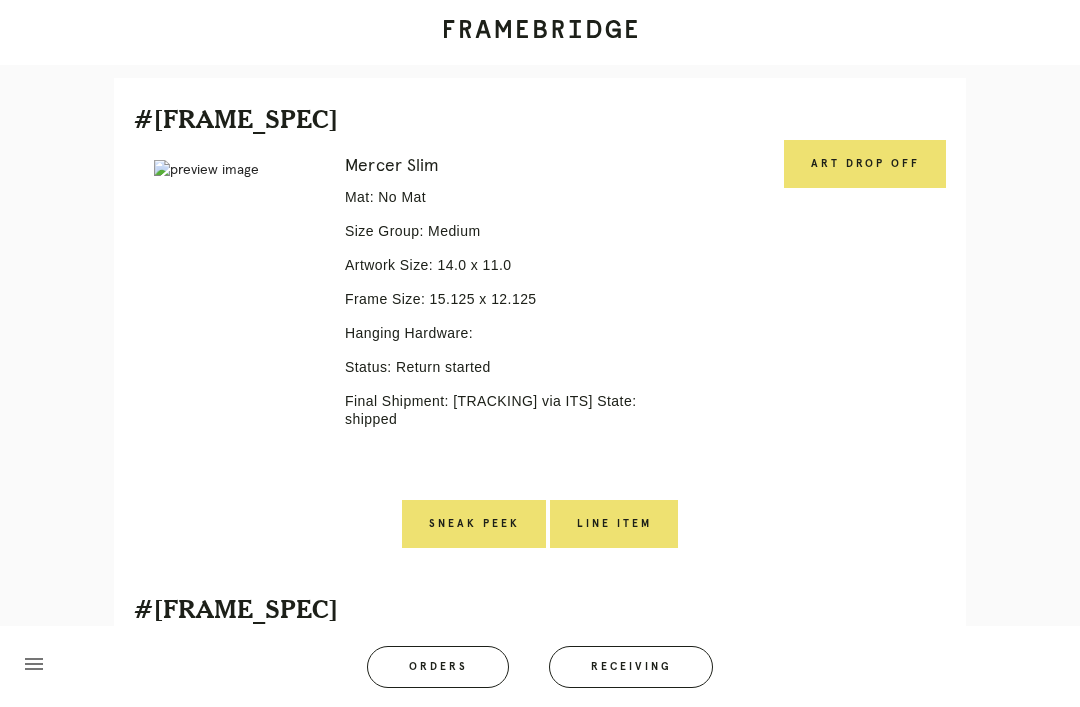 scroll, scrollTop: 419, scrollLeft: 0, axis: vertical 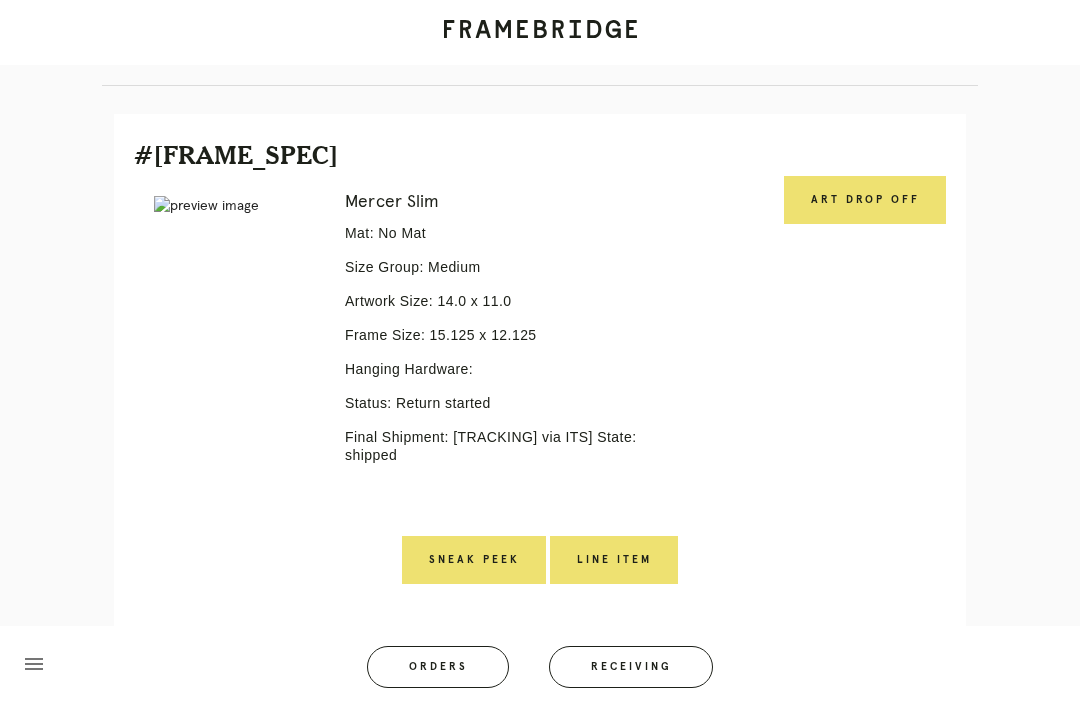 click on "Art drop off" at bounding box center (865, 200) 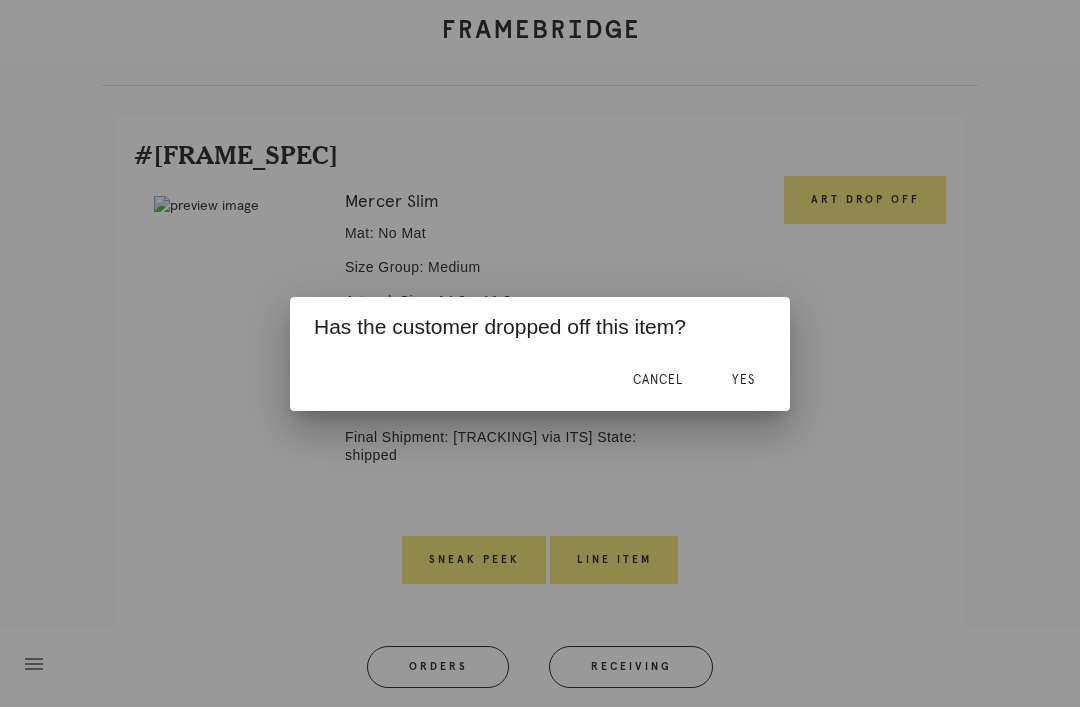 click on "Yes" at bounding box center [743, 381] 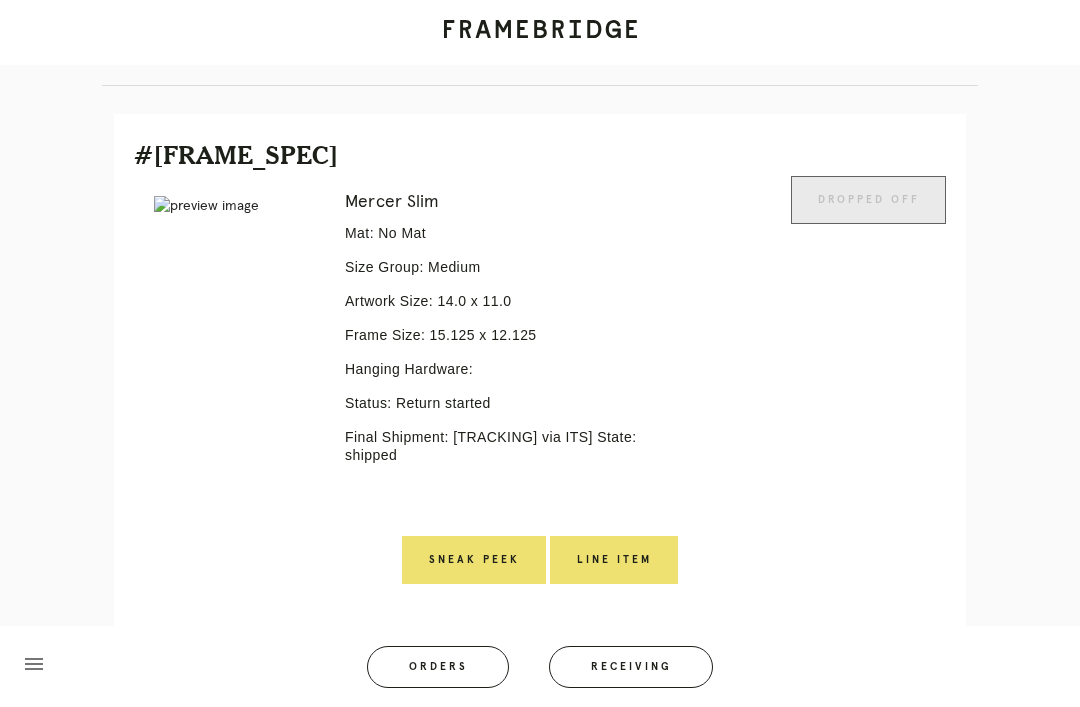click at bounding box center [733, 356] 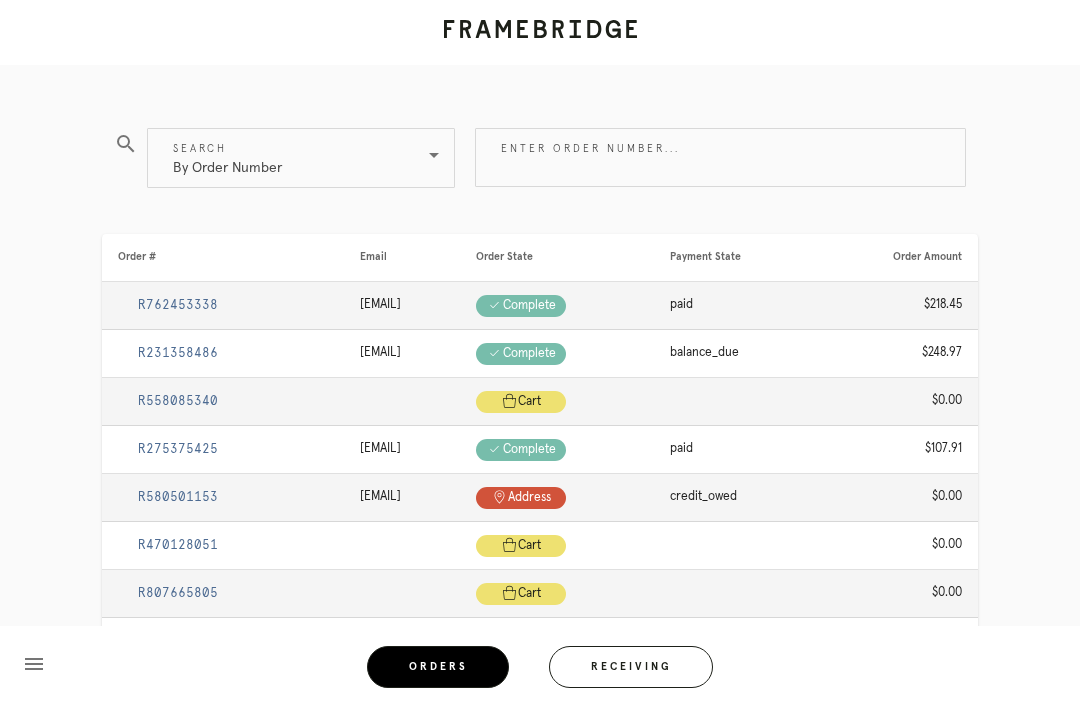 click on "Enter order number..." at bounding box center [720, 157] 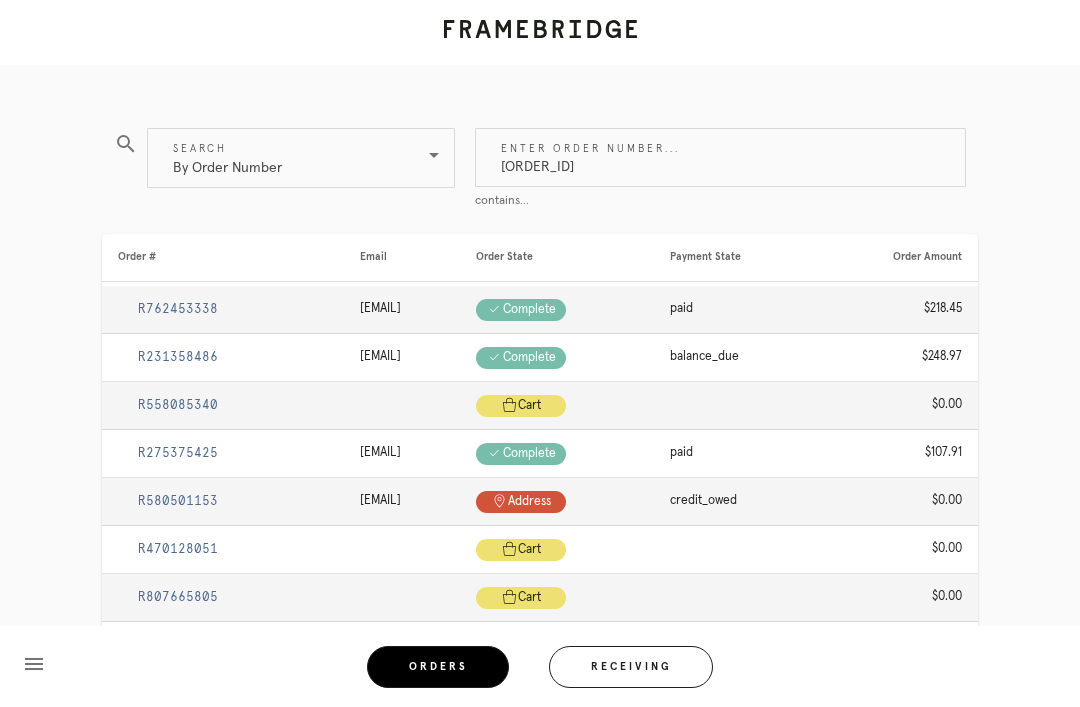 type on "R309394182" 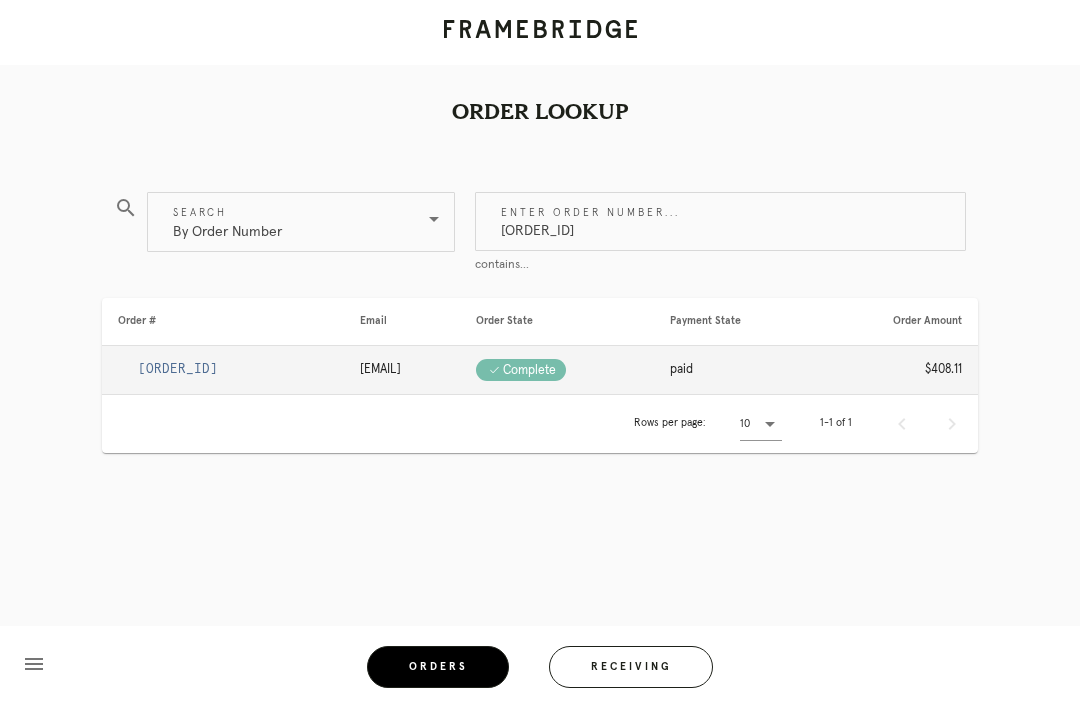 click on "R309394182" at bounding box center [178, 369] 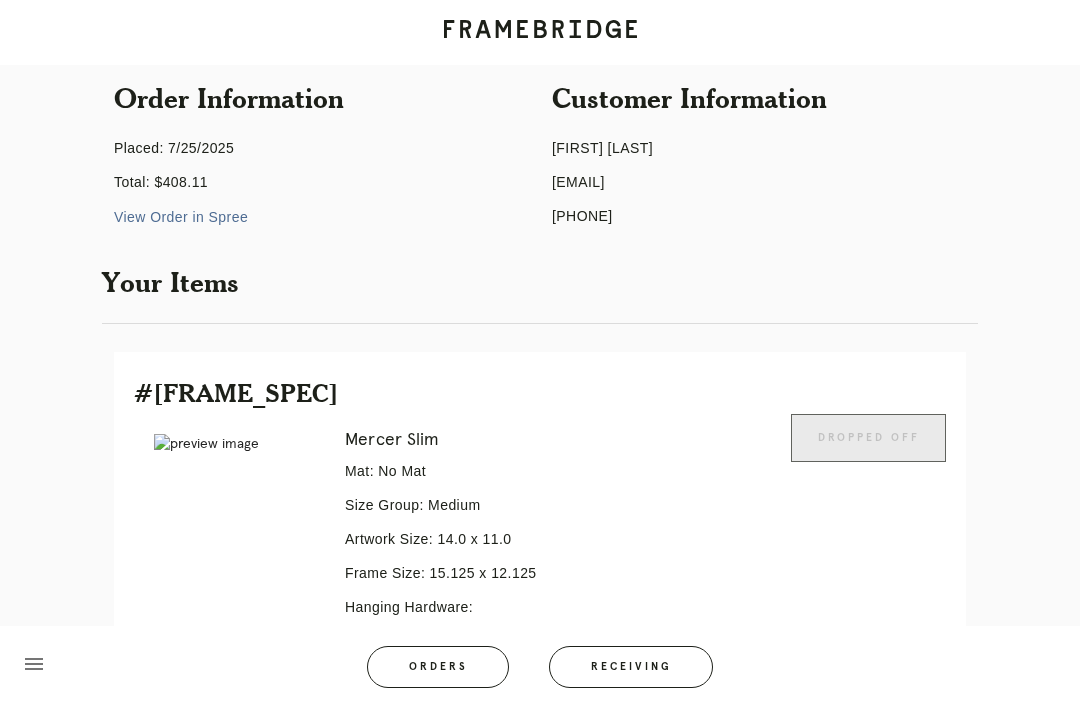 scroll, scrollTop: 184, scrollLeft: 0, axis: vertical 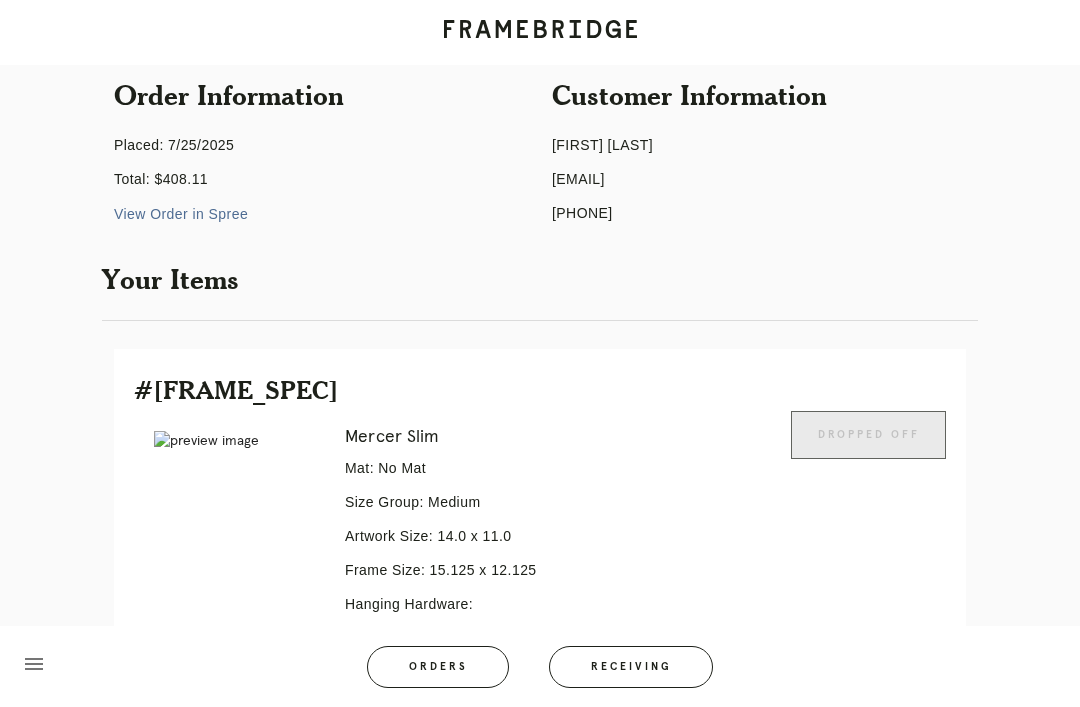 click on "Dropped off" at bounding box center (868, 591) 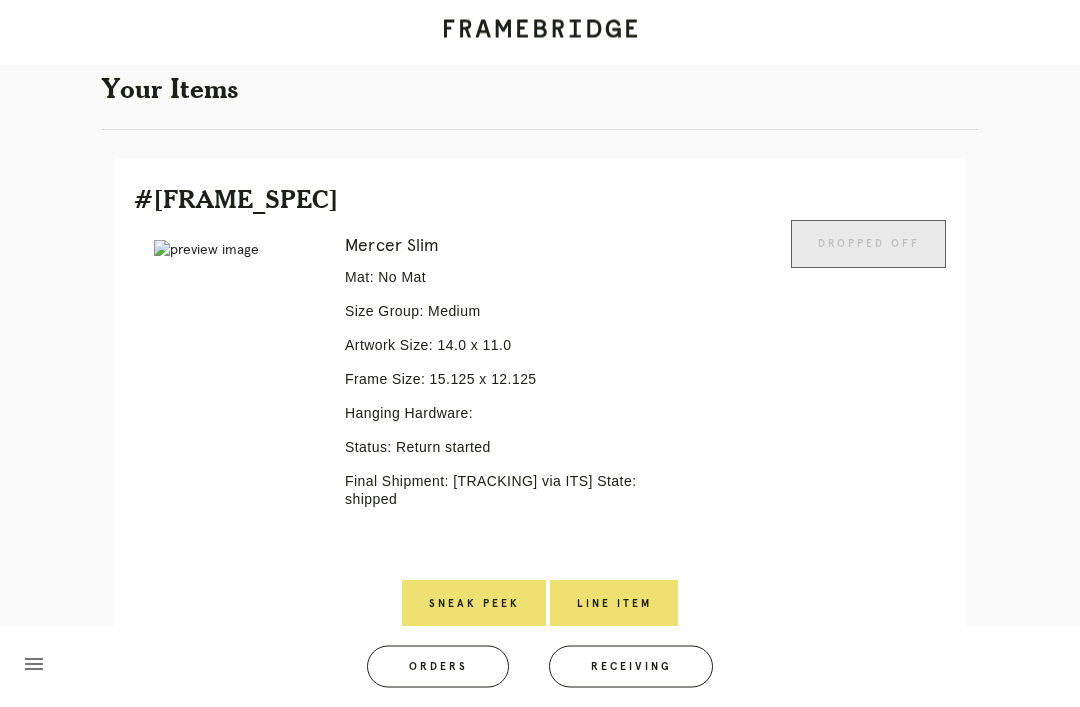 scroll, scrollTop: 394, scrollLeft: 0, axis: vertical 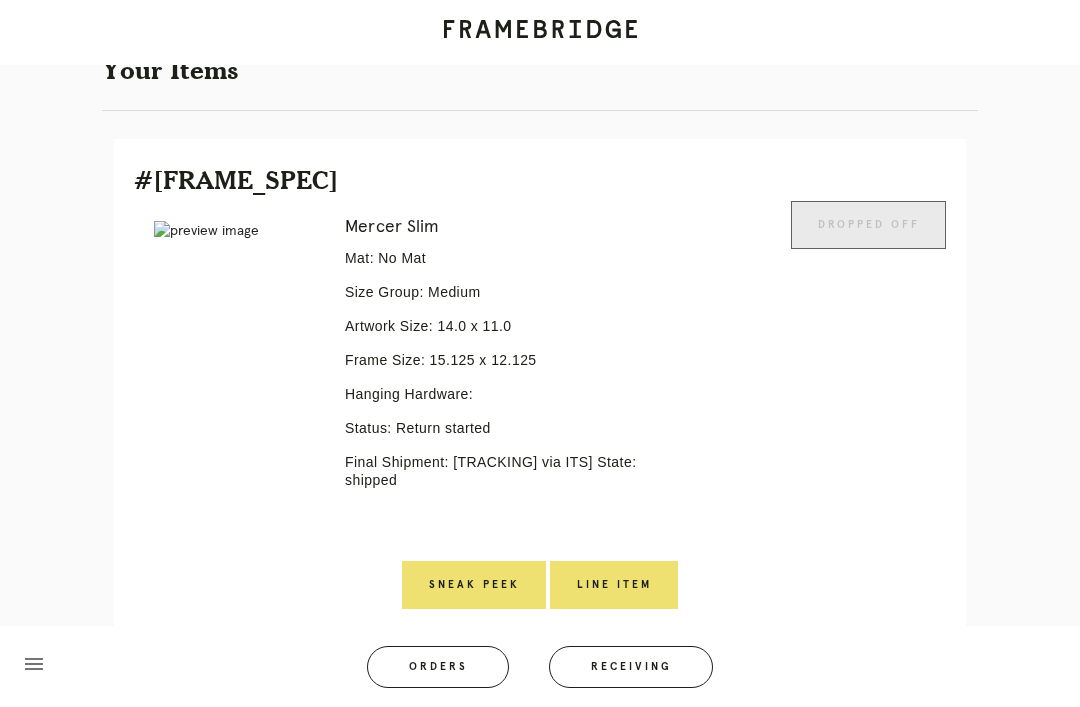 click on "Line Item" at bounding box center (614, 585) 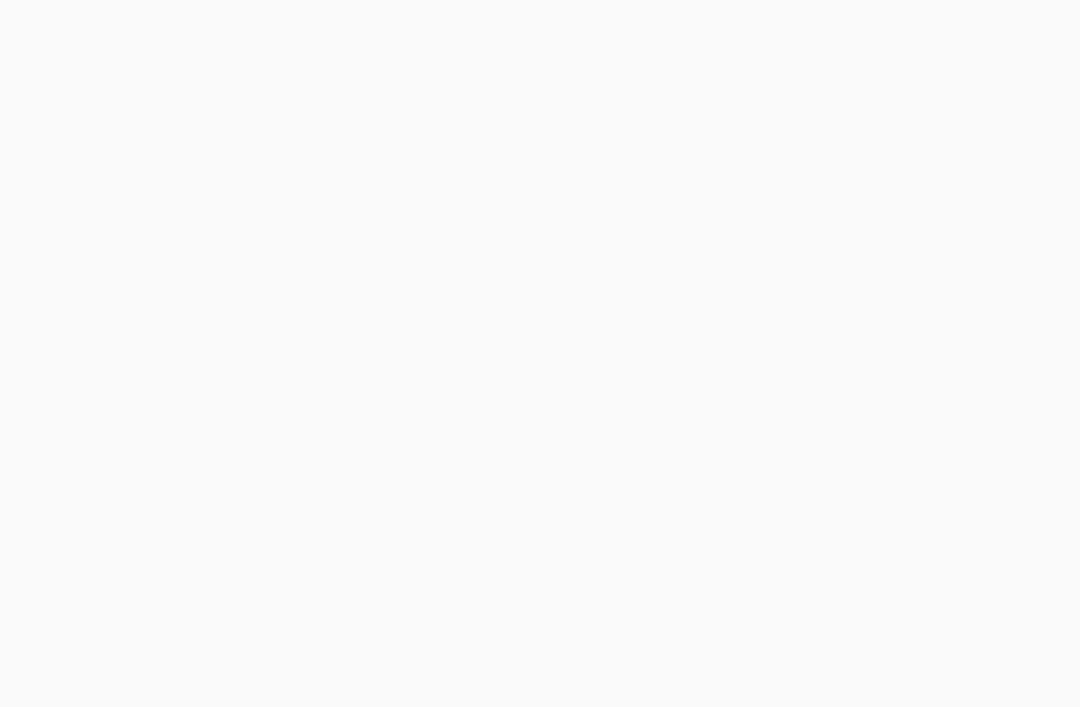 scroll, scrollTop: 0, scrollLeft: 0, axis: both 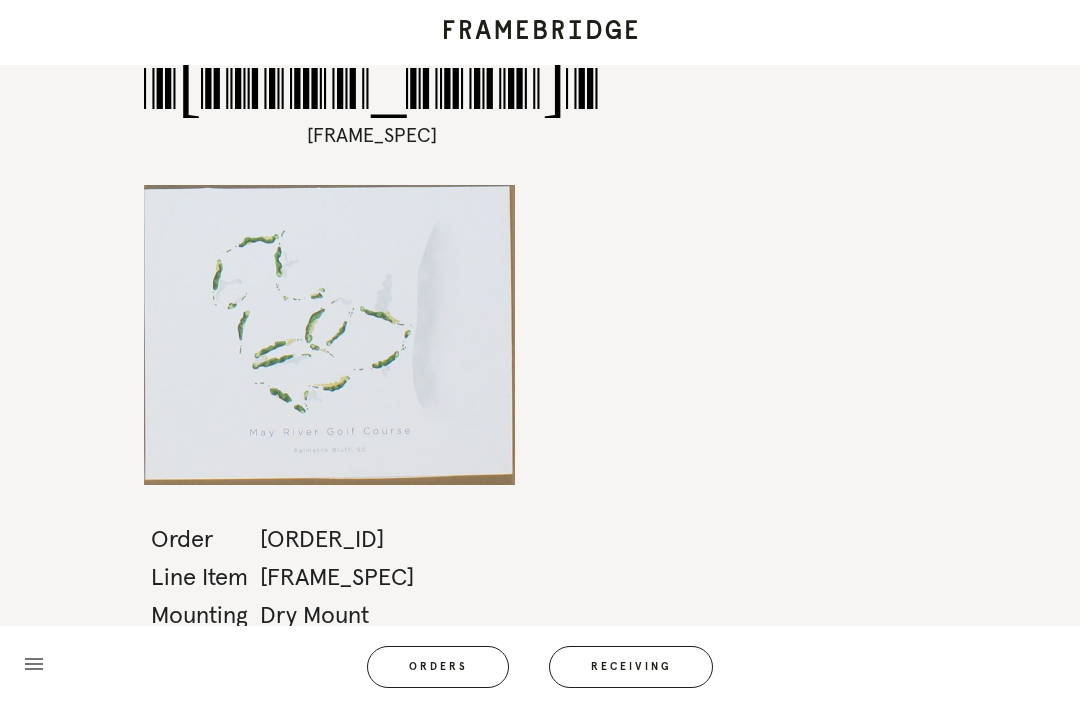 click on "Receiving" at bounding box center [631, 667] 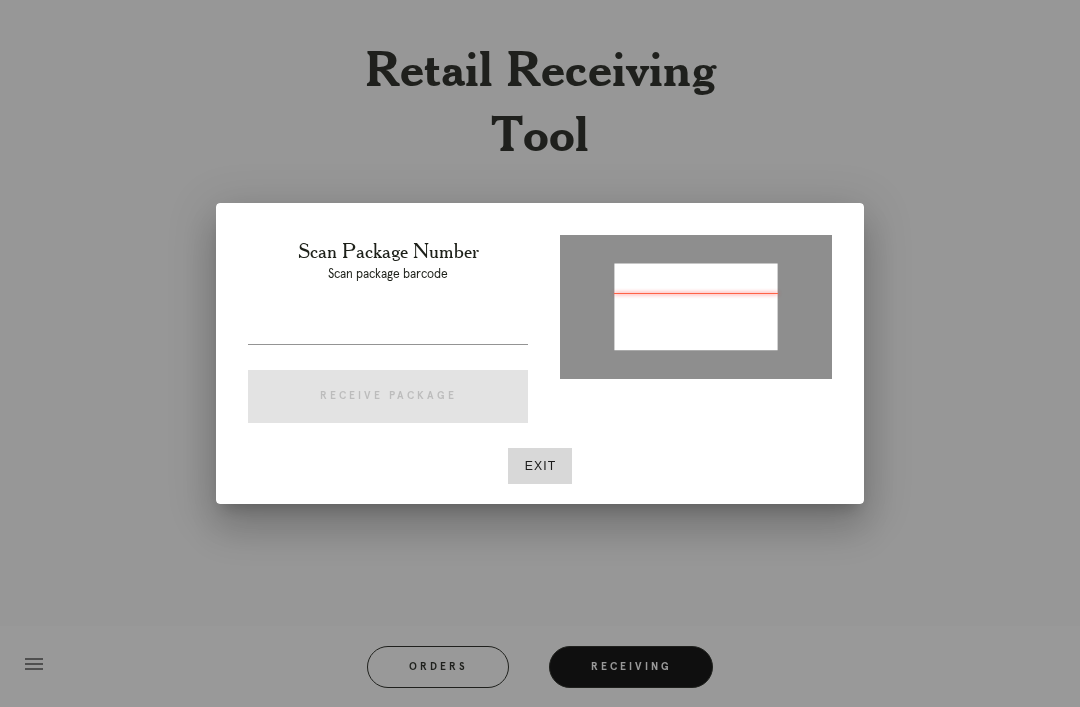 type on "P738787323456651" 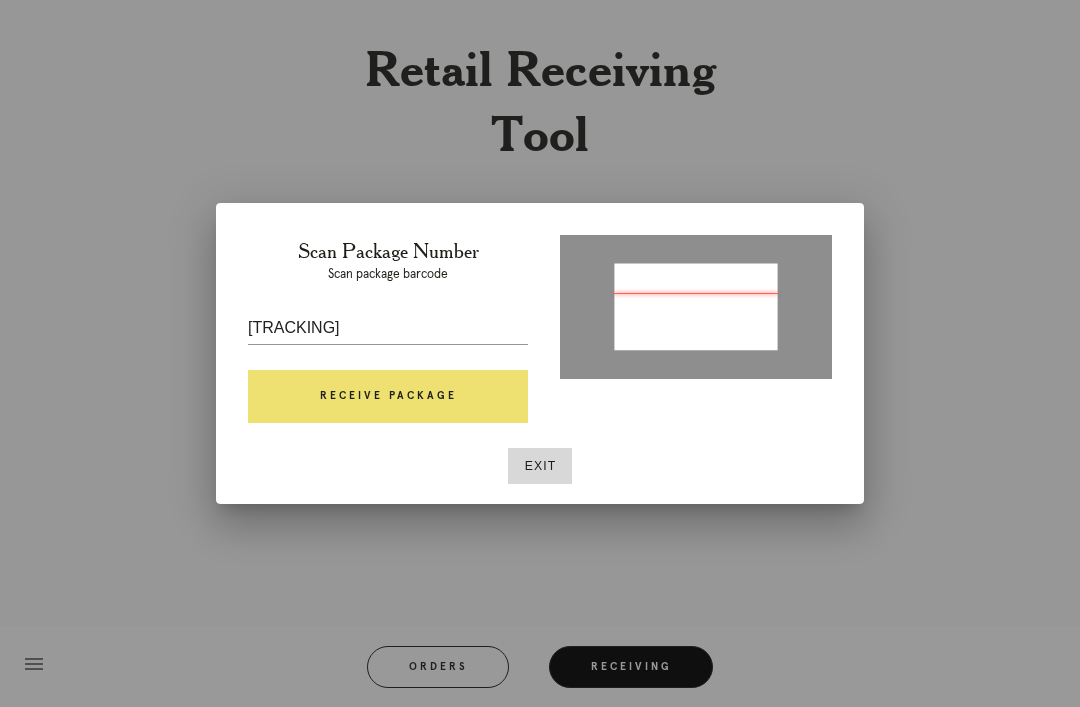 click on "Receive Package" at bounding box center [388, 397] 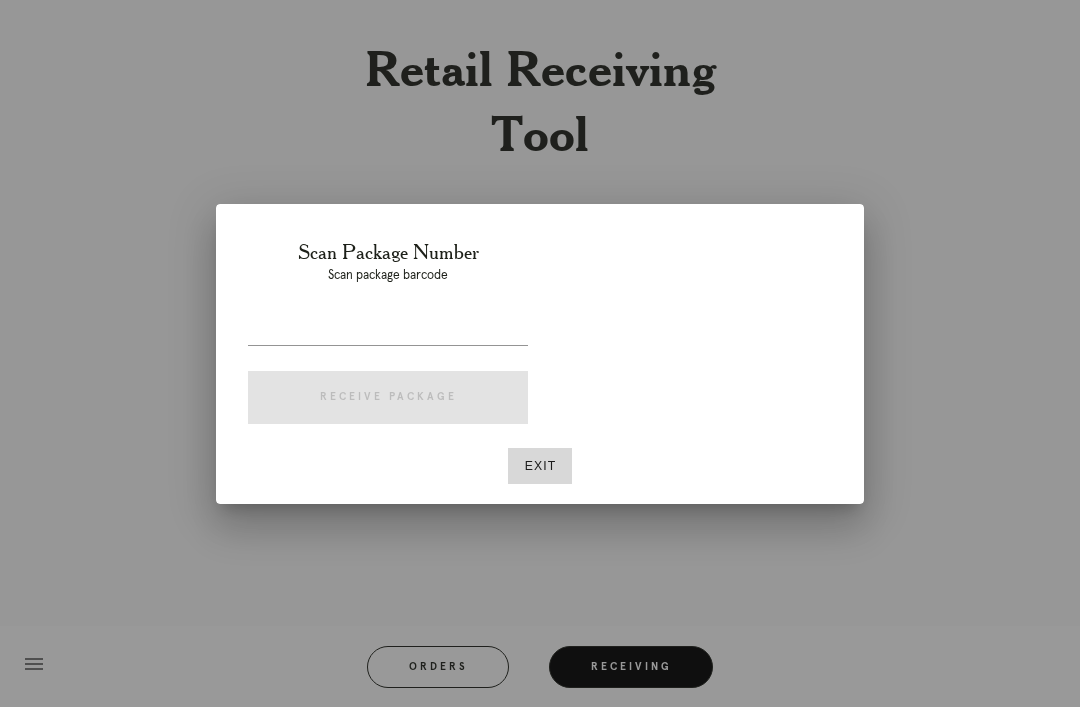 scroll, scrollTop: 104, scrollLeft: 0, axis: vertical 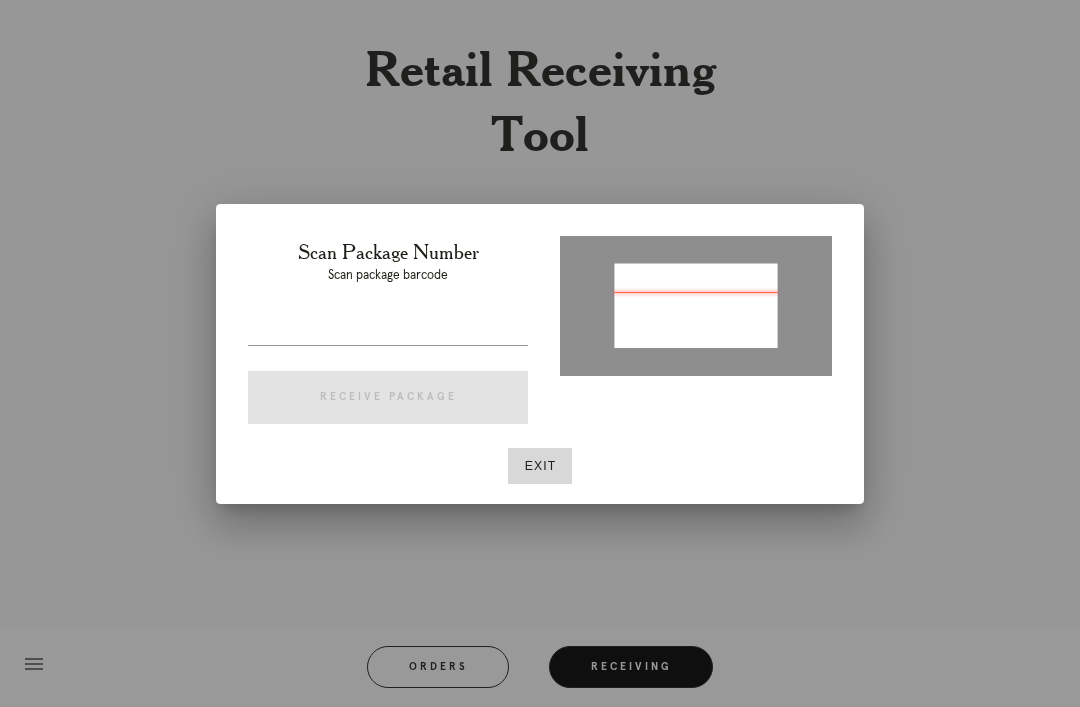 click at bounding box center (540, 353) 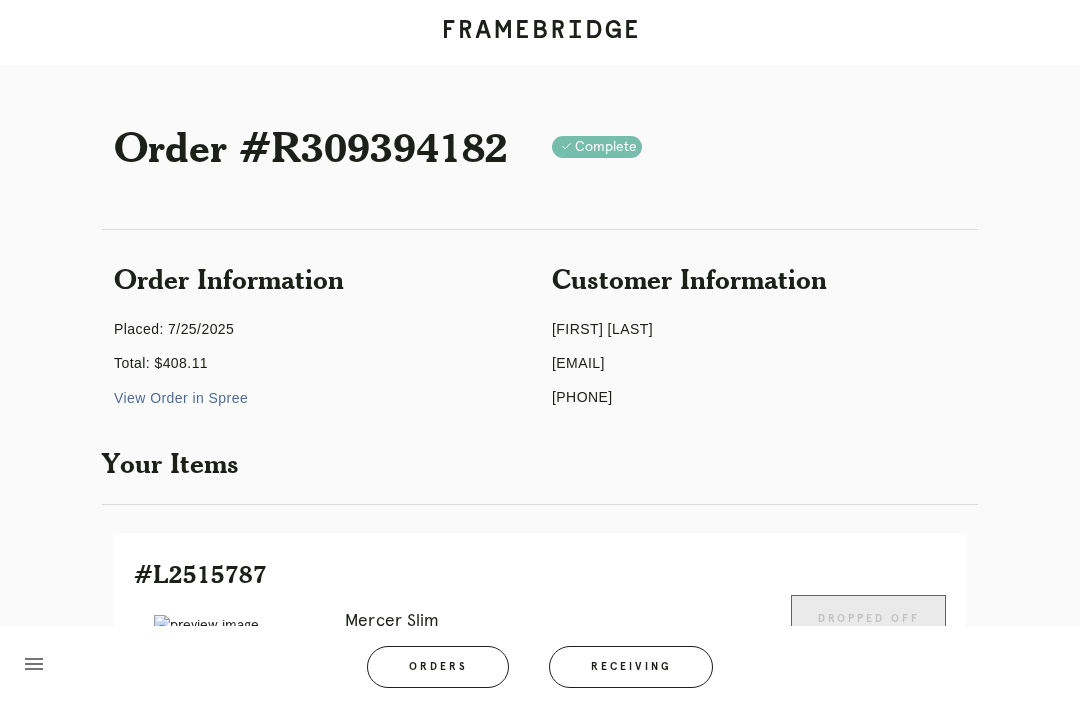 scroll, scrollTop: 1, scrollLeft: 0, axis: vertical 